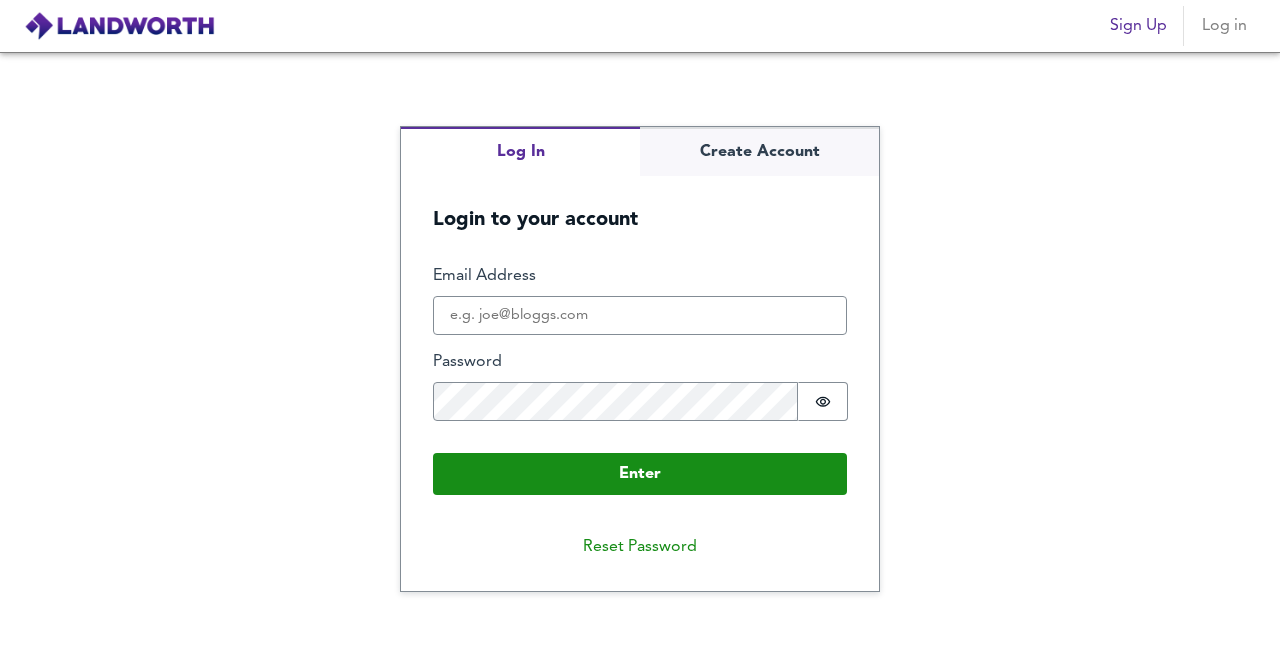 scroll, scrollTop: 0, scrollLeft: 0, axis: both 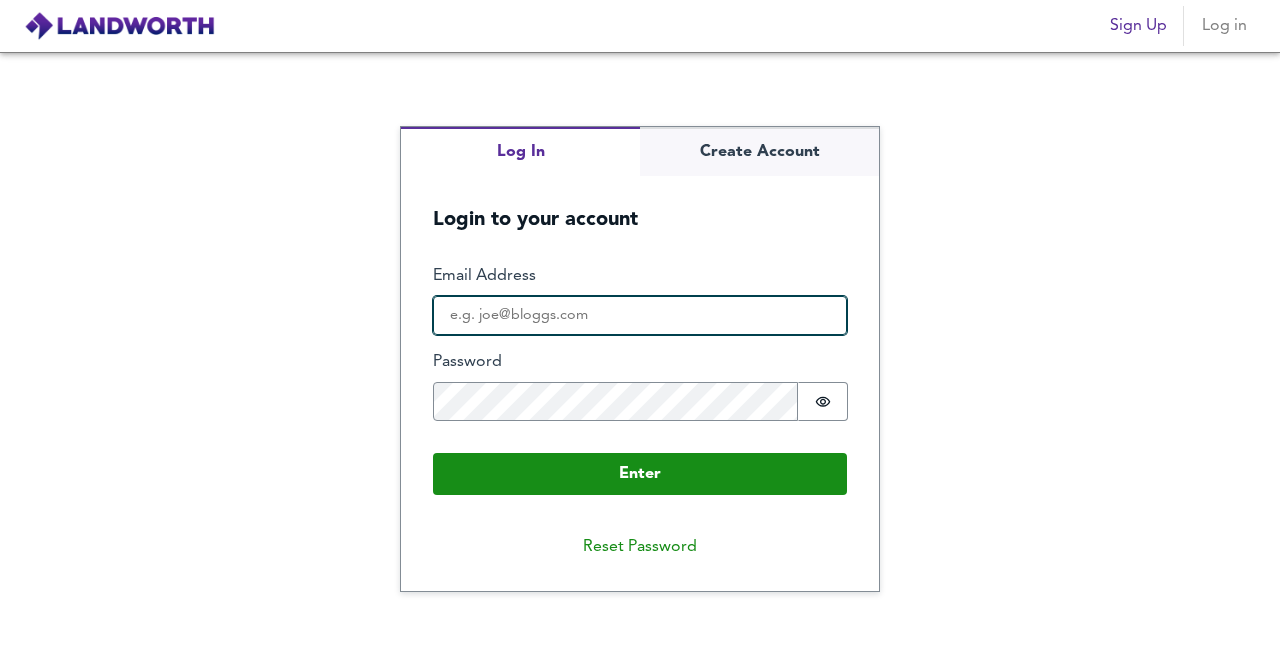 click on "Email Address" at bounding box center [640, 316] 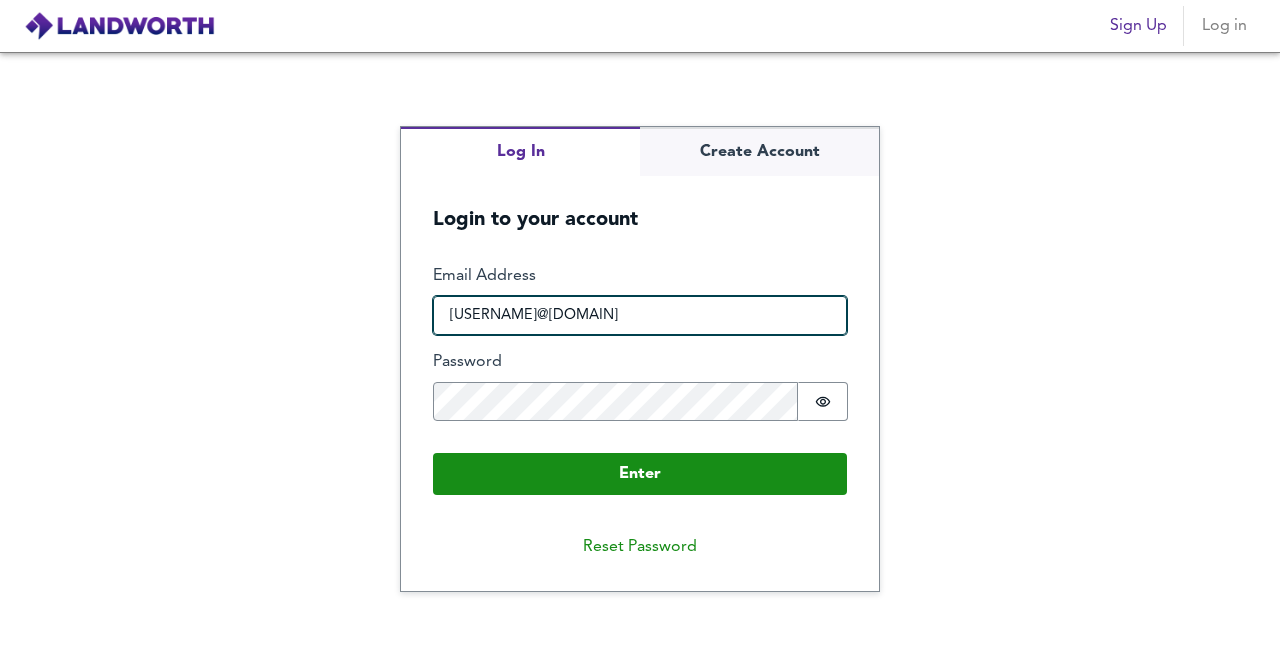 type on "[USERNAME]@[DOMAIN]" 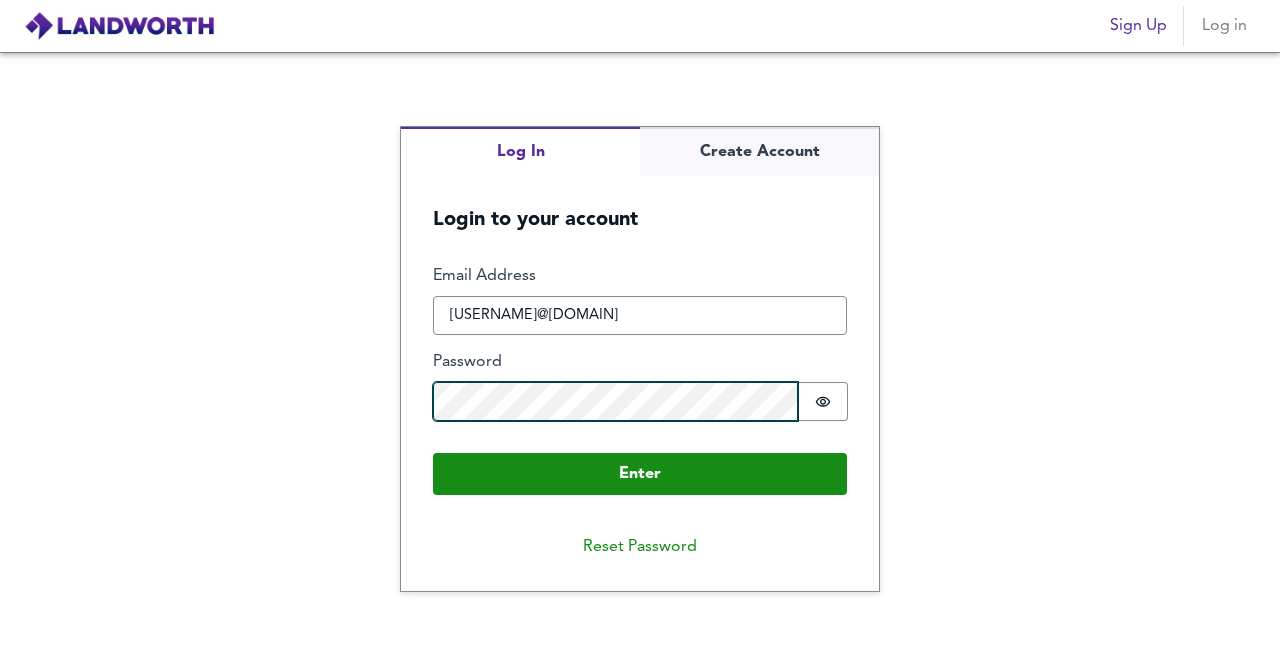 click on "Enter" at bounding box center [640, 474] 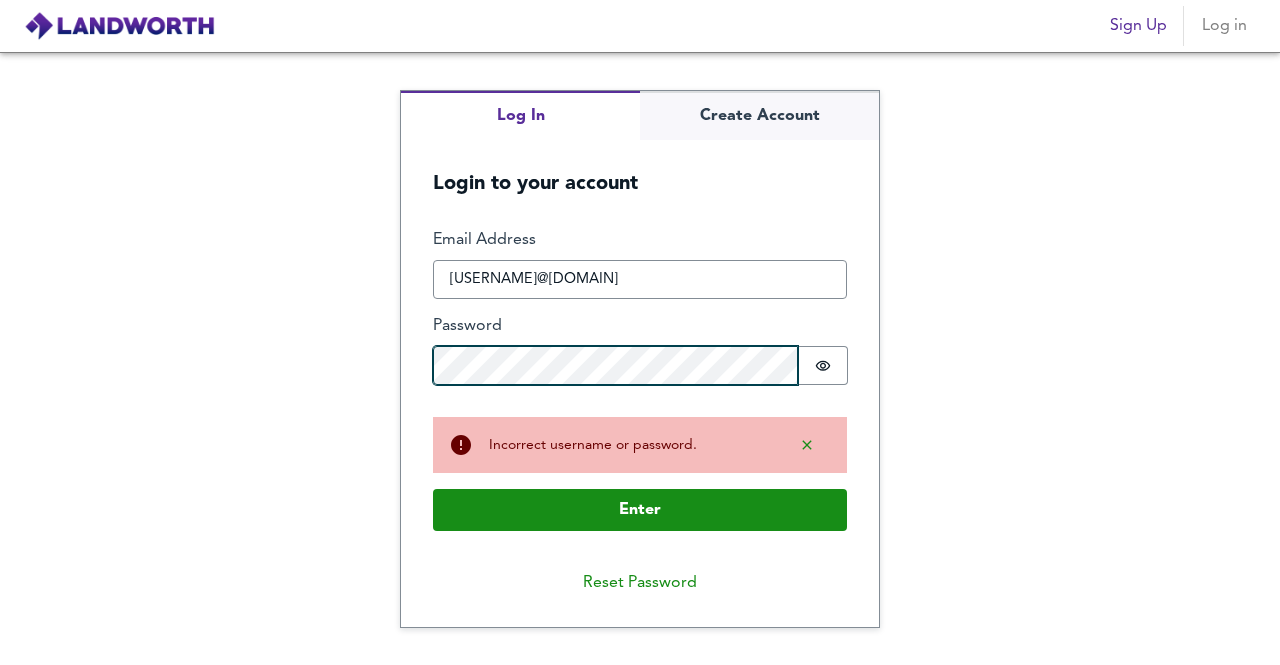 click on "Enter" at bounding box center [640, 510] 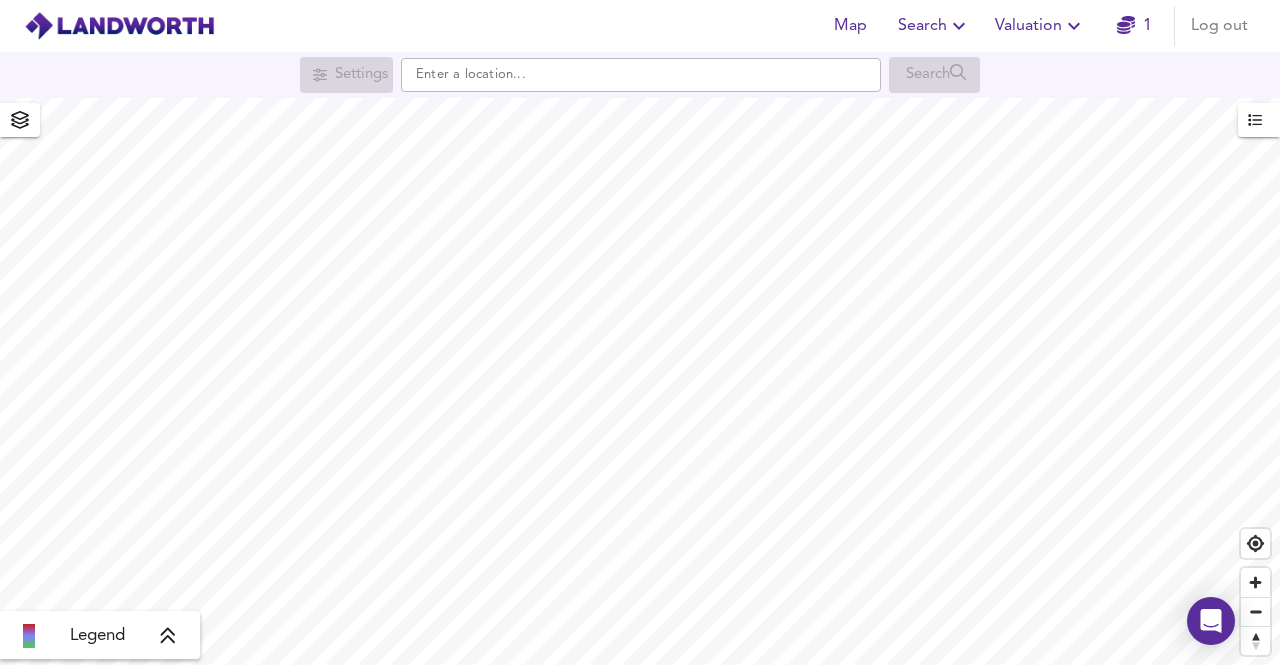 click 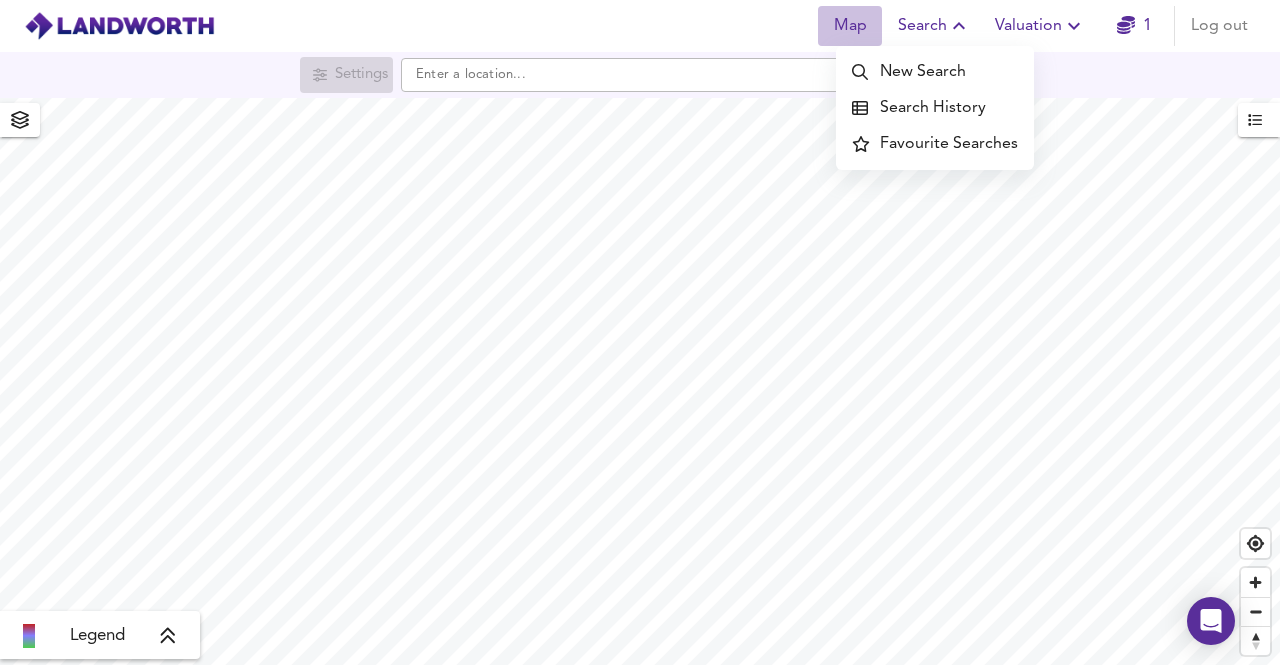 click on "Map" at bounding box center (850, 26) 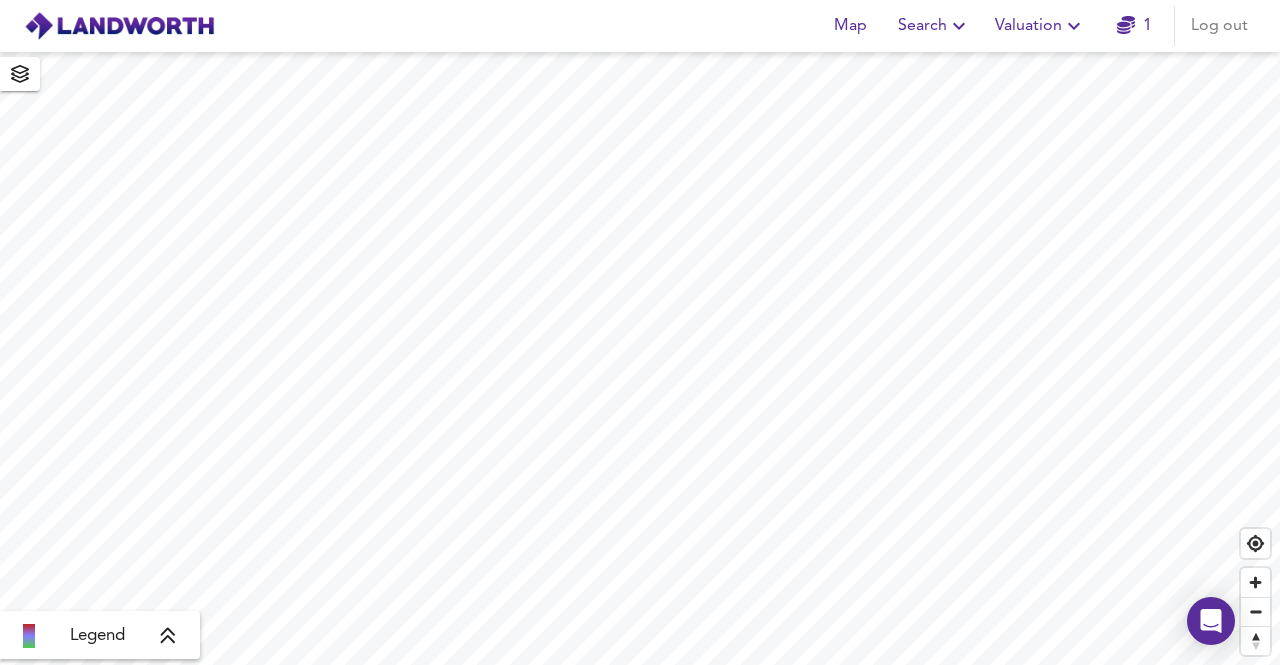 click on "Legend" at bounding box center [100, 635] 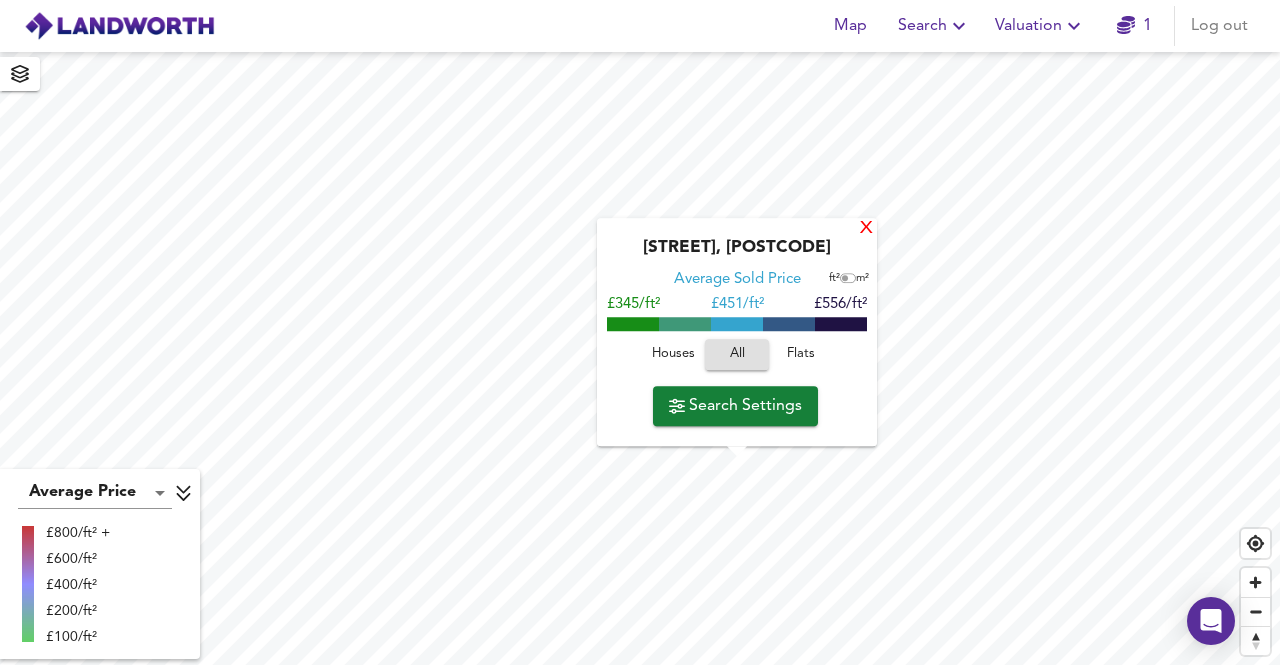 click on "X" at bounding box center (866, 229) 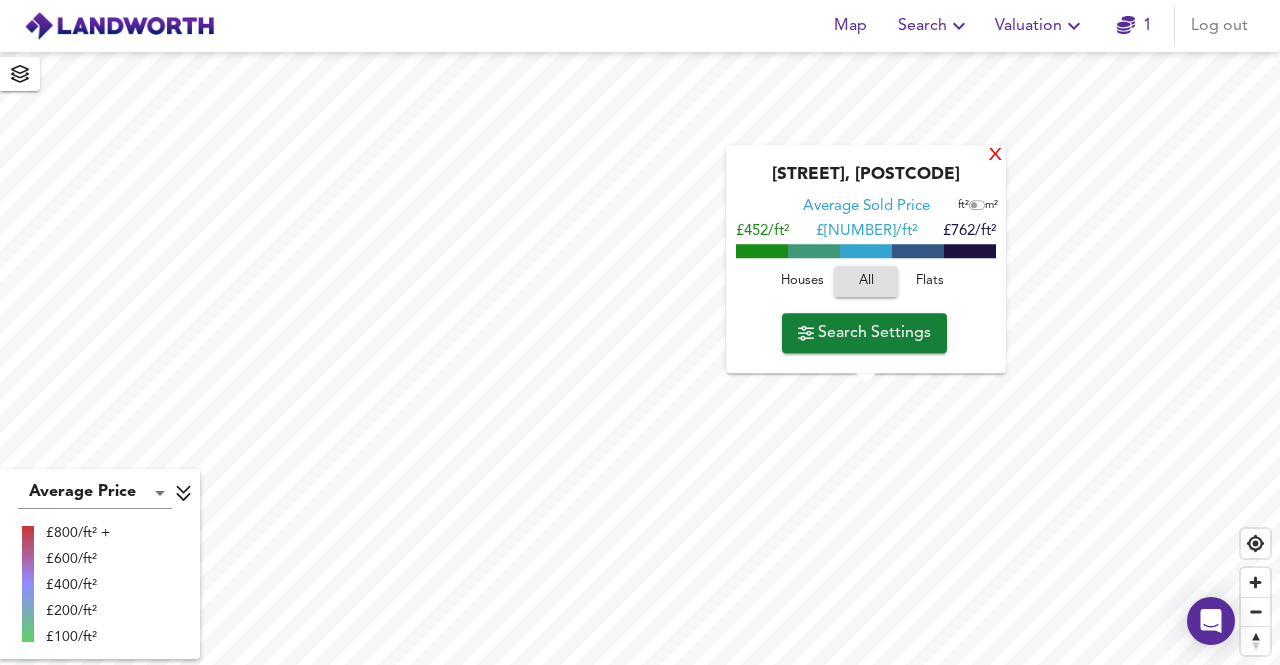 click on "X" at bounding box center [995, 156] 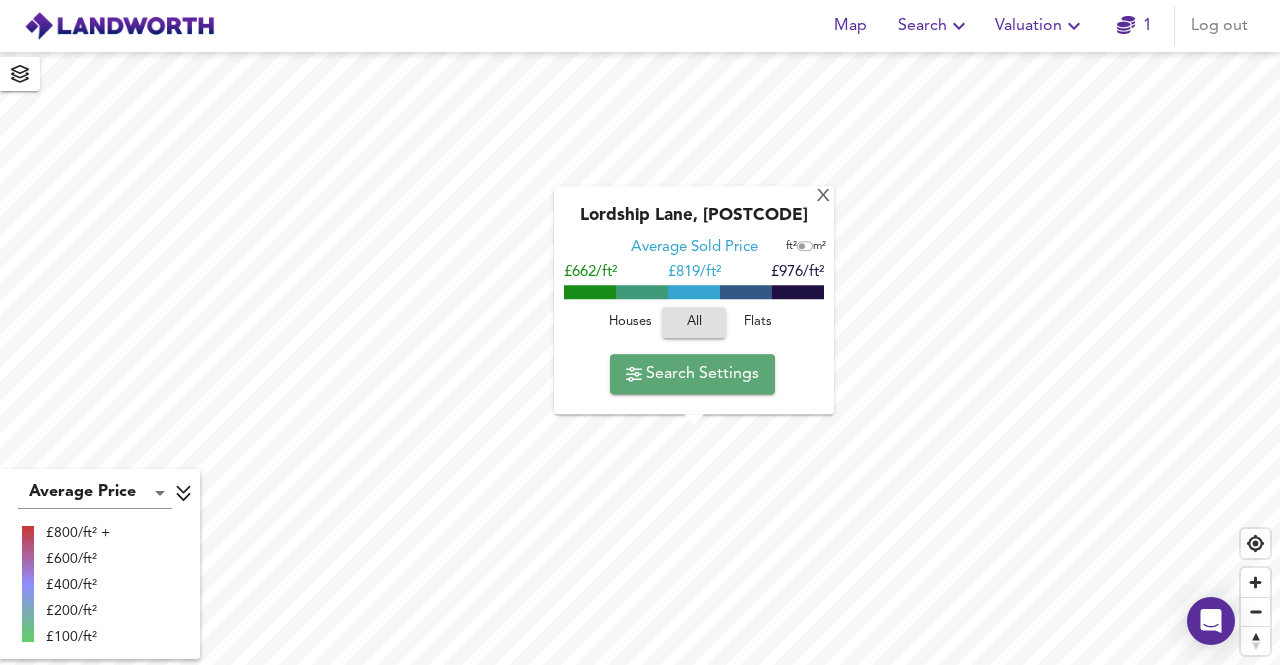 click on "Search Settings" at bounding box center (692, 374) 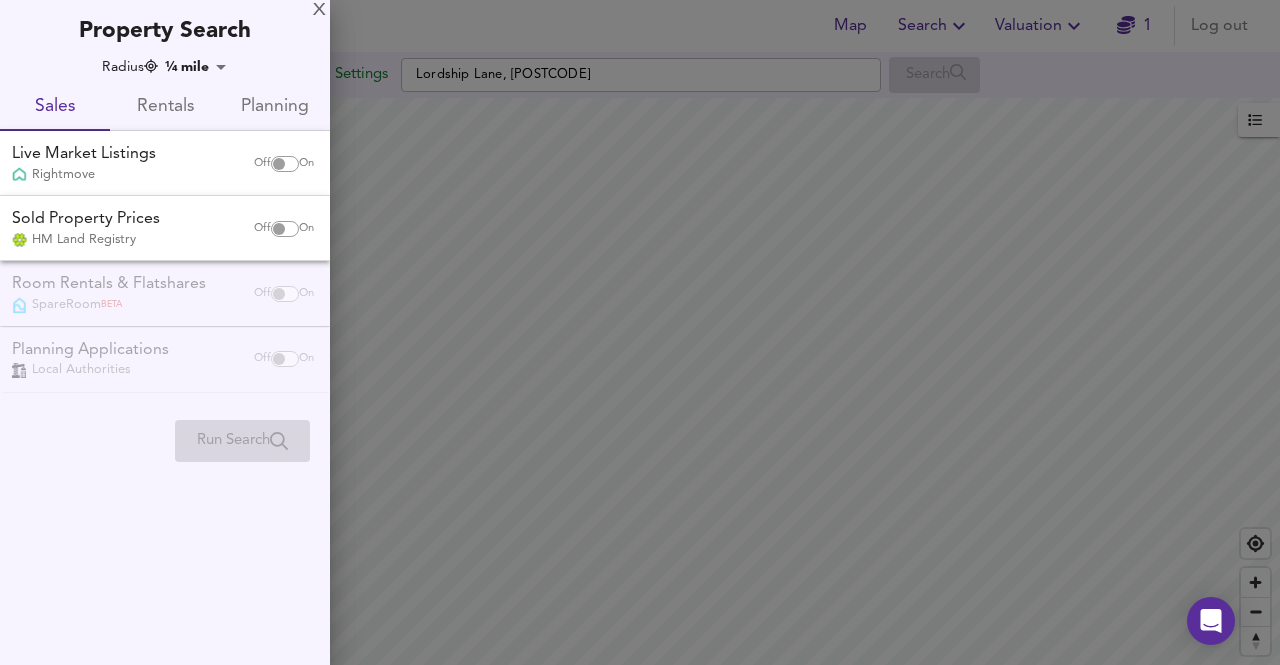 click at bounding box center (279, 164) 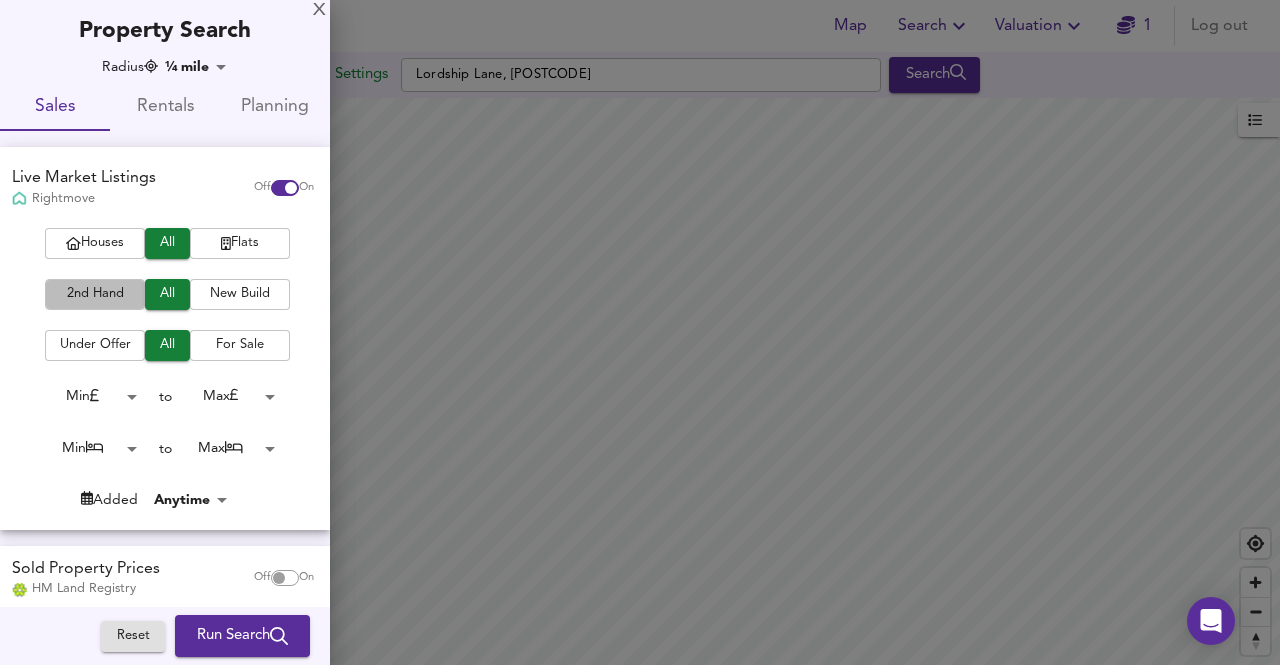 click on "2nd Hand" at bounding box center (95, 294) 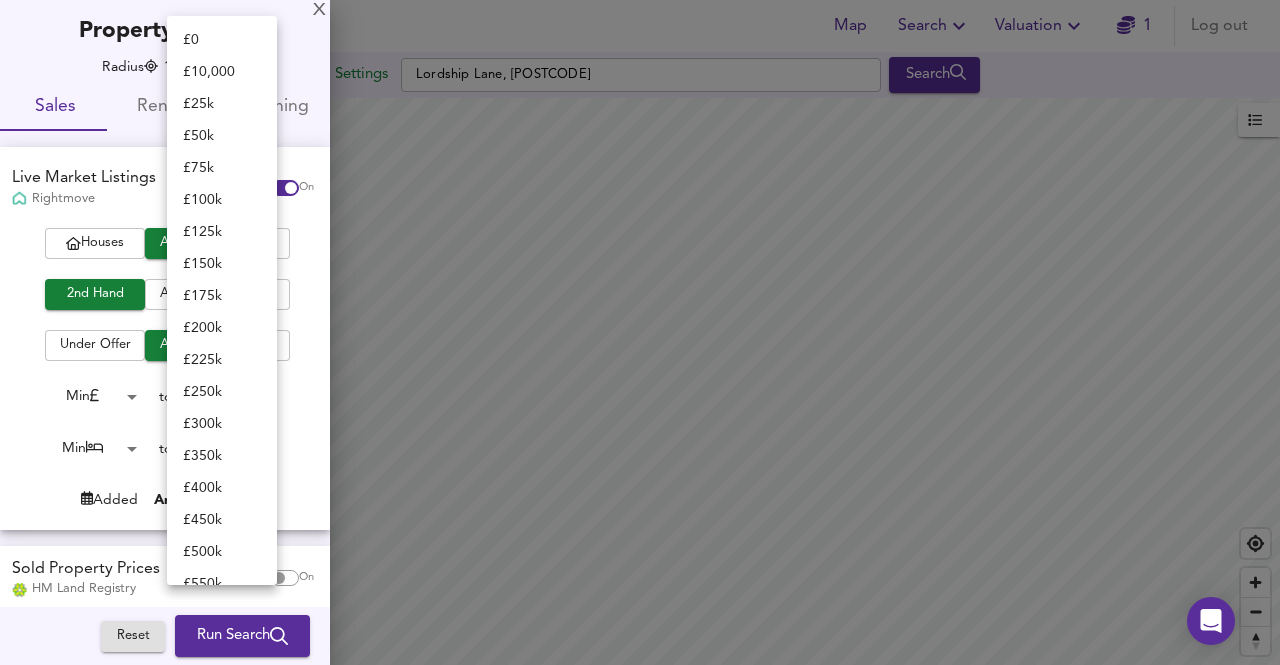 click on "Map Search Valuation    1 Log out        Settings     Lordship Lane, [POSTCODE]        Search                Average Price landworth   £800/ft² + £600/ft² £400/ft² £200/ft² £100/ft²     UK Average Price   for July 2025 £ 338 / ft²      +5.8% Source:   Land Registry Data - May 2025 England & Wales - Average £/ ft²  History England & Wales - Total Quarterly Sales History
X Map Settings Basemap          Default hybrid Heatmap          Average Price landworth 3D   View Dynamic Heatmap   Off Show Postcodes Show Boroughs 2D 3D Find Me X Property Search Radius   ¼ mile 402 Sales Rentals Planning    Live Market Listings   Rightmove Off    On    Houses All   Flats 2nd Hand All New Build Under Offer All For Sale Min   0 to Max   200000000   Min   0 to Max   50   Added Anytime -1    Sold Property Prices   HM Land Registry Off    On     Room Rentals & Flatshares   SpareRoom   BETA Off    On     Planning Applications Off   0" at bounding box center [640, 332] 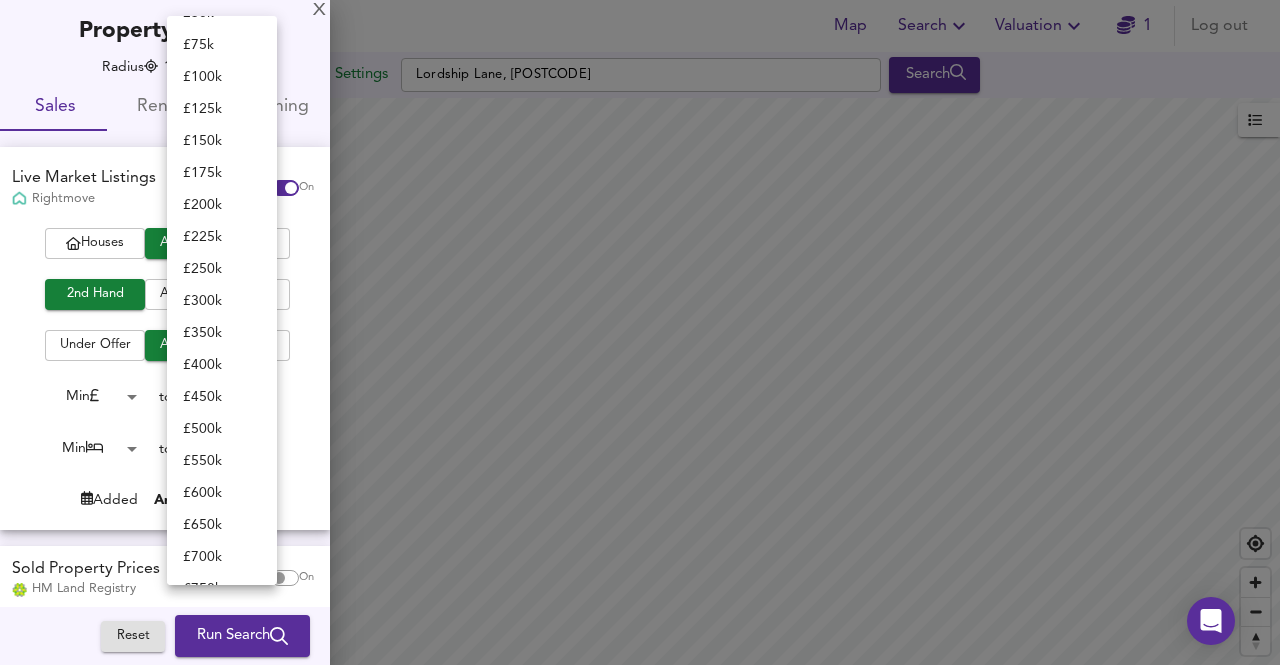 scroll, scrollTop: 124, scrollLeft: 0, axis: vertical 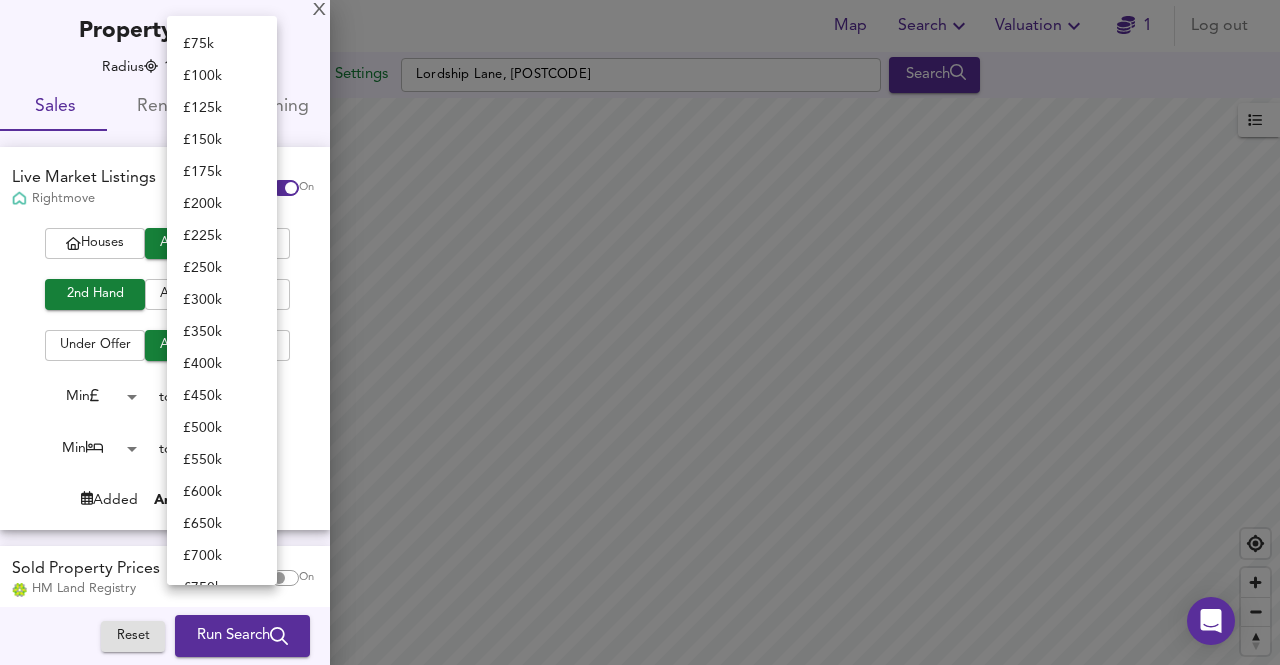 click on "£ 300k" at bounding box center [222, 300] 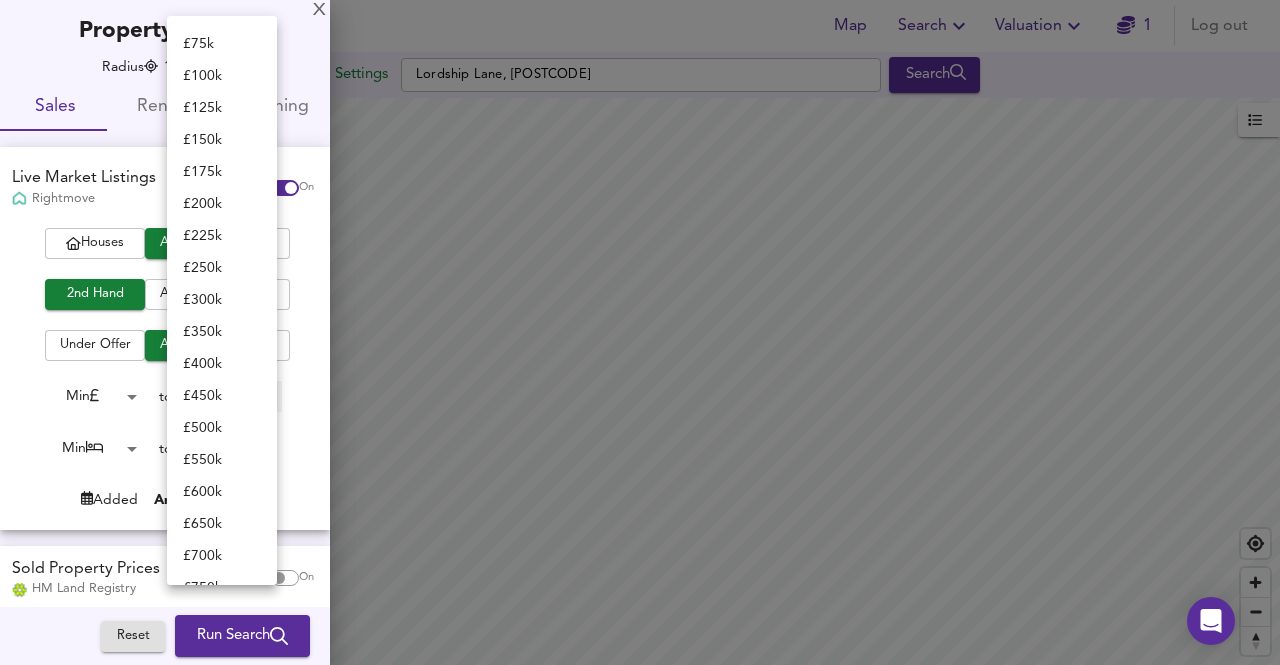 type on "[NUMBER]" 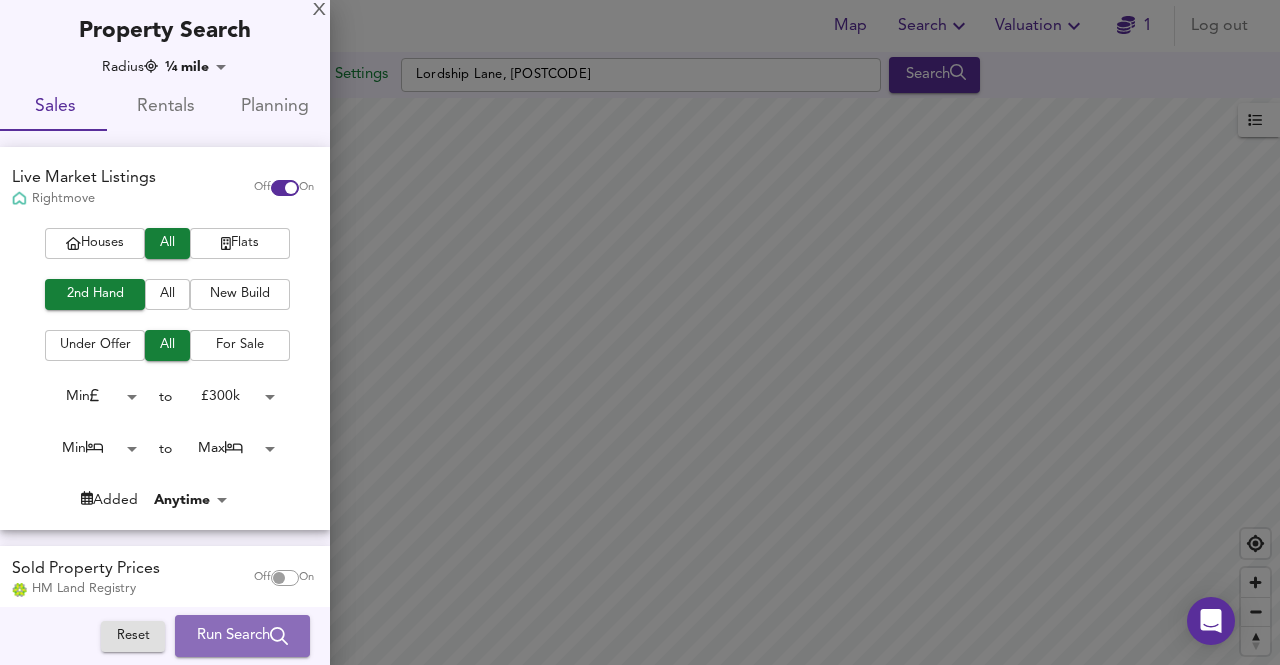click on "Run Search" at bounding box center (242, 636) 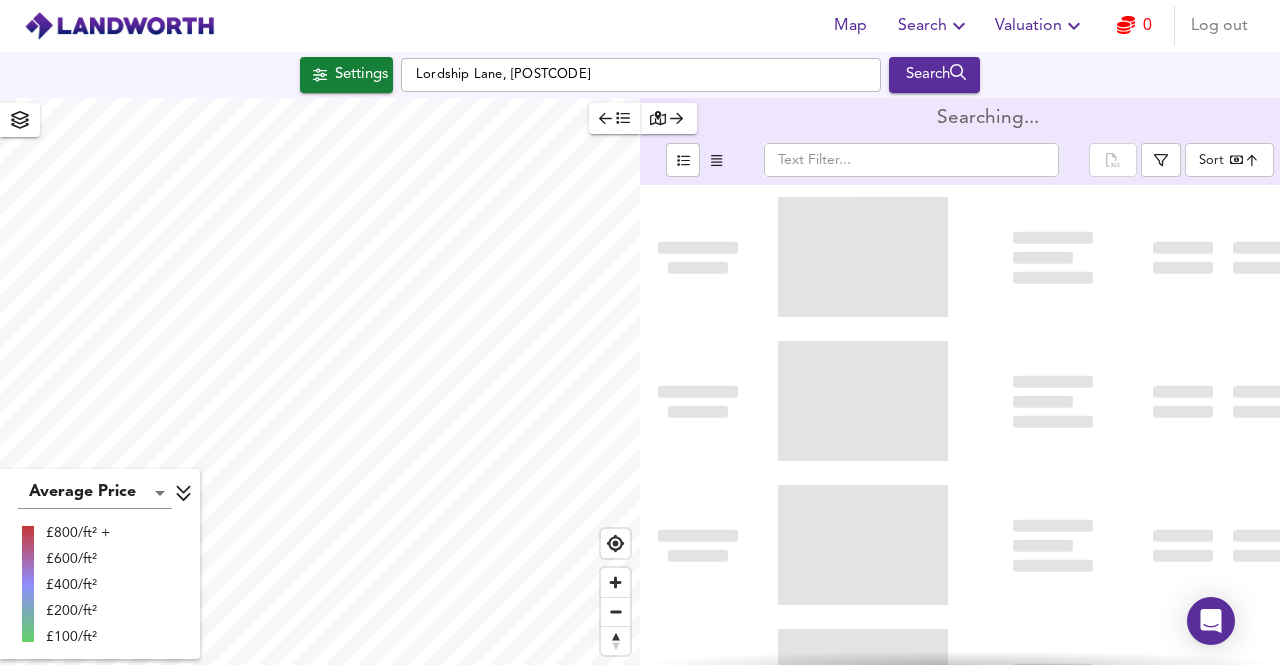 type on "bestdeal" 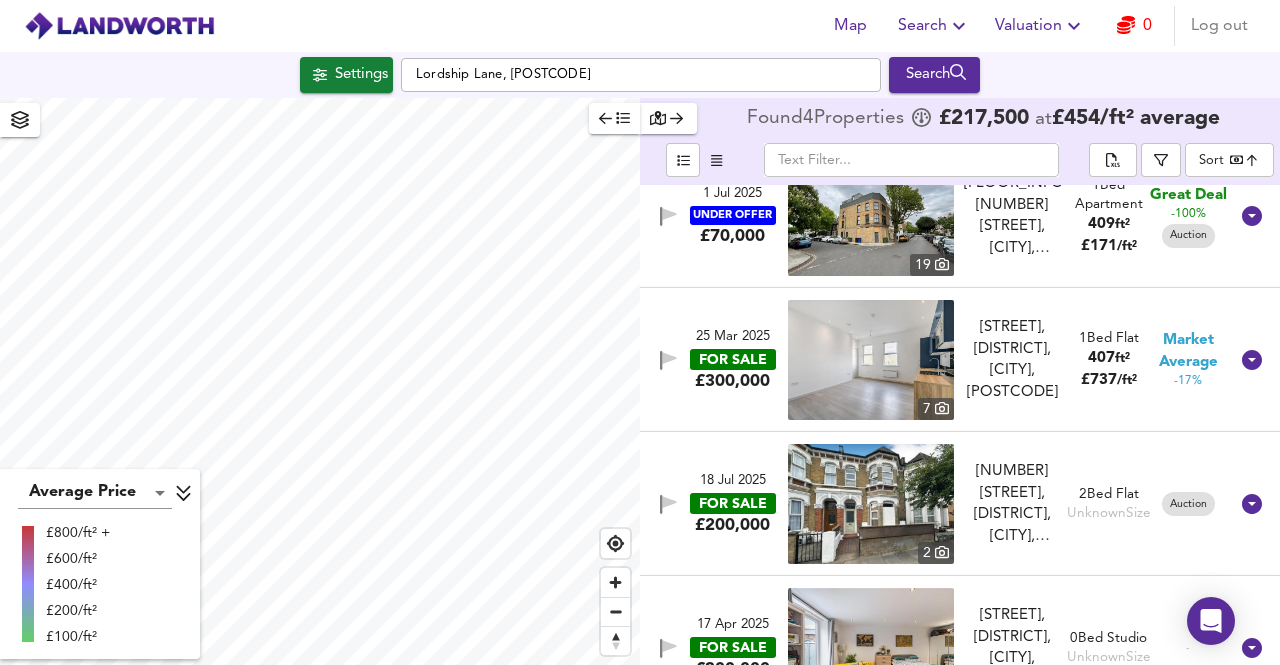 scroll, scrollTop: 96, scrollLeft: 0, axis: vertical 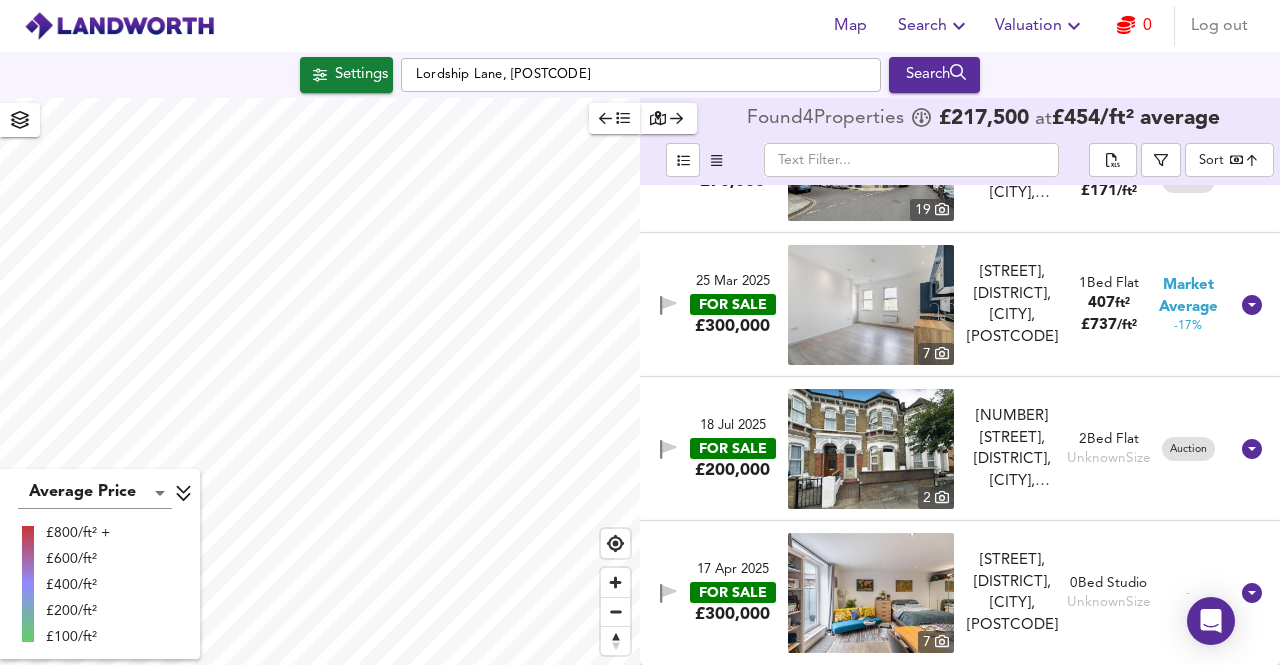 checkbox on "false" 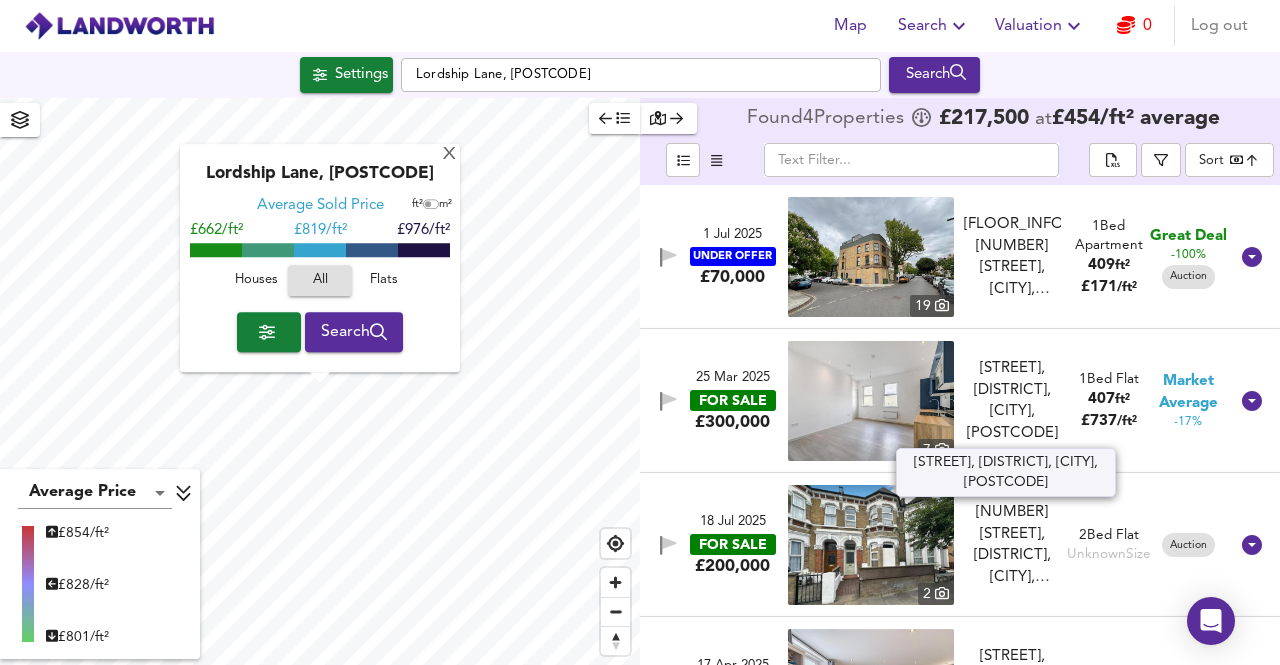 scroll, scrollTop: 96, scrollLeft: 0, axis: vertical 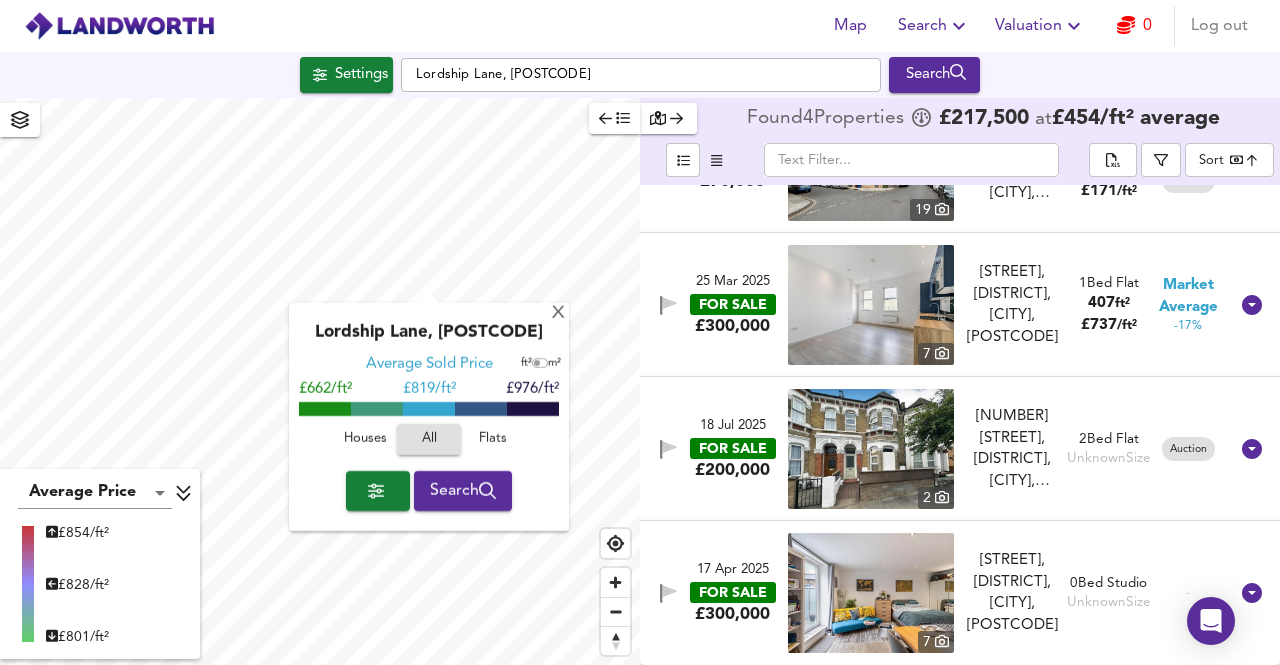 click on "X Lordship Lane, [POSTCODE] Average Sold Price ft²   m² £662/ft² £ 819/ft² £976/ft² Houses All Flats    Search" at bounding box center (320, 381) 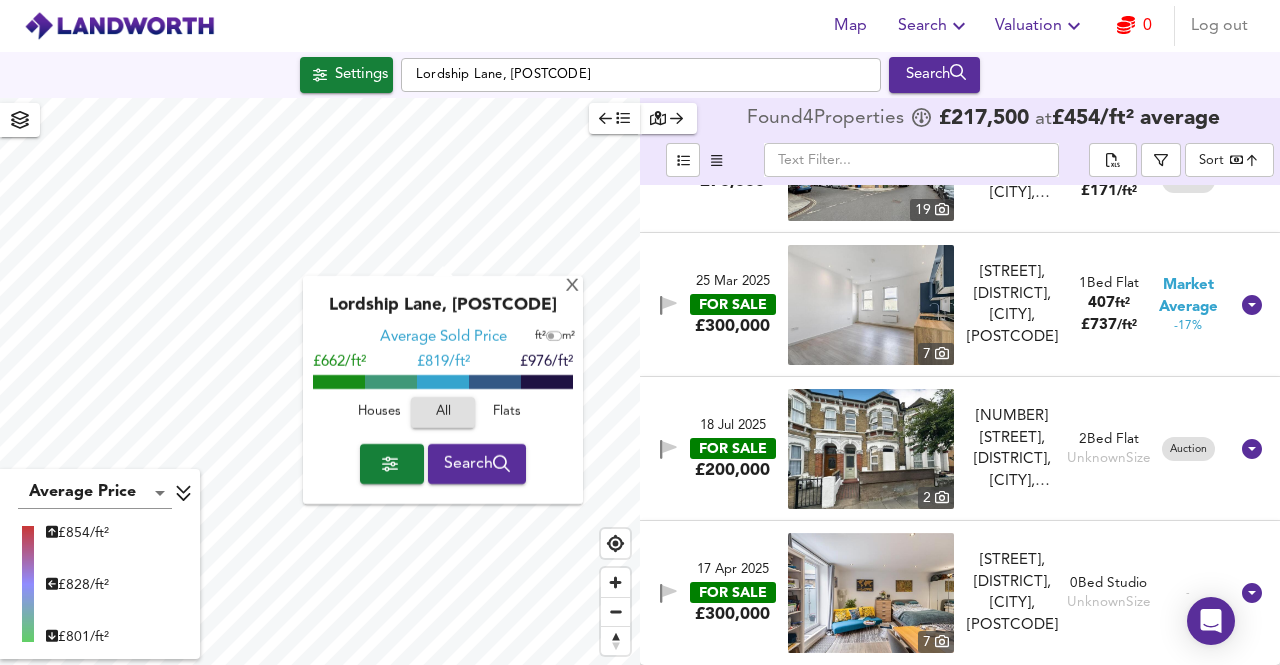 click on "£662/ft² £ 819/ft² £976/ft²" at bounding box center (443, 363) 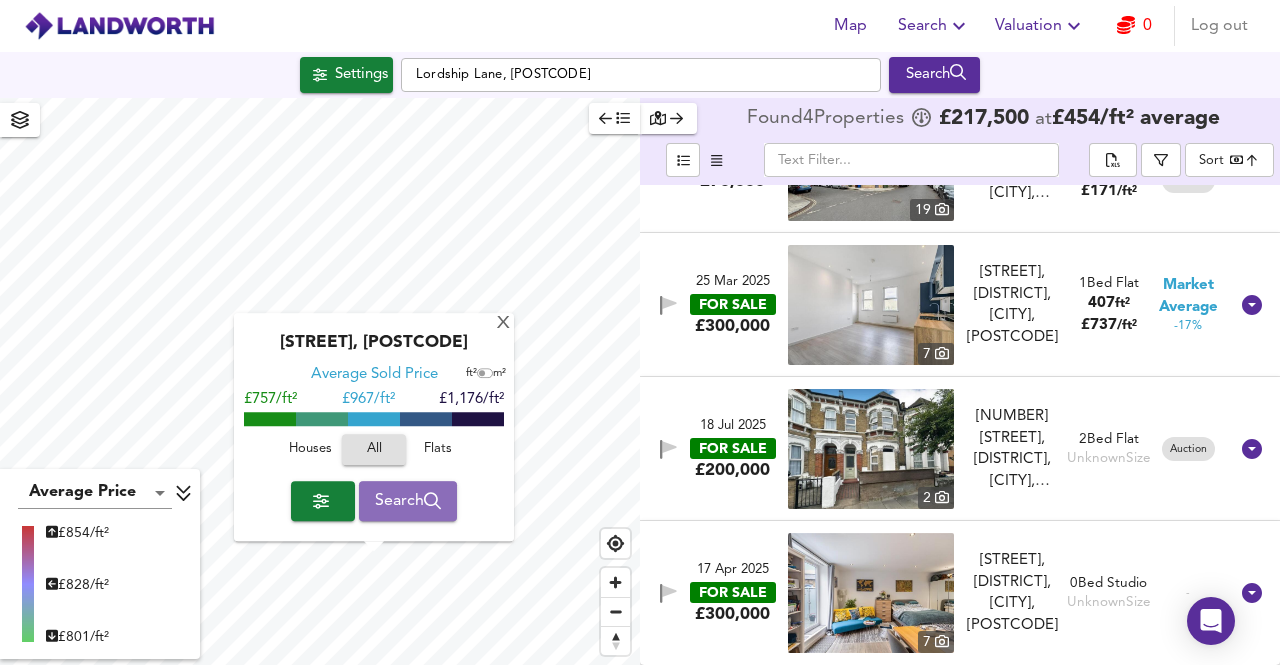 click on "Search" at bounding box center [408, 501] 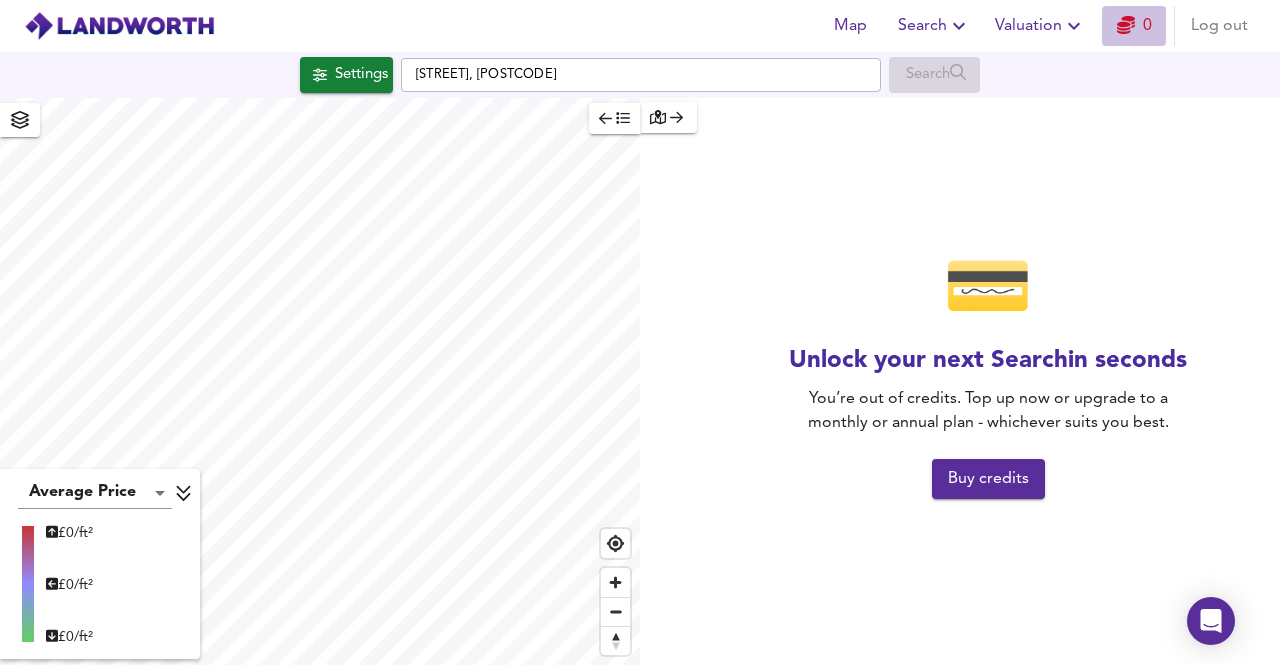 click on "0" at bounding box center (1134, 26) 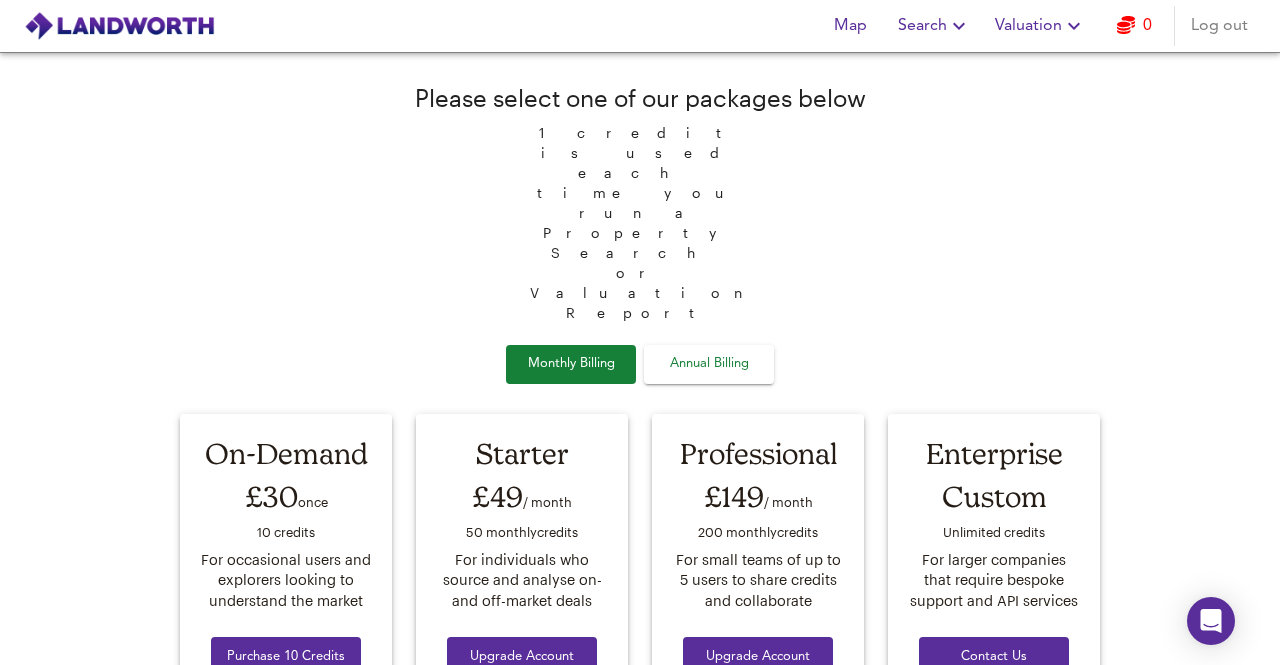 click on "Valuation" at bounding box center (1040, 26) 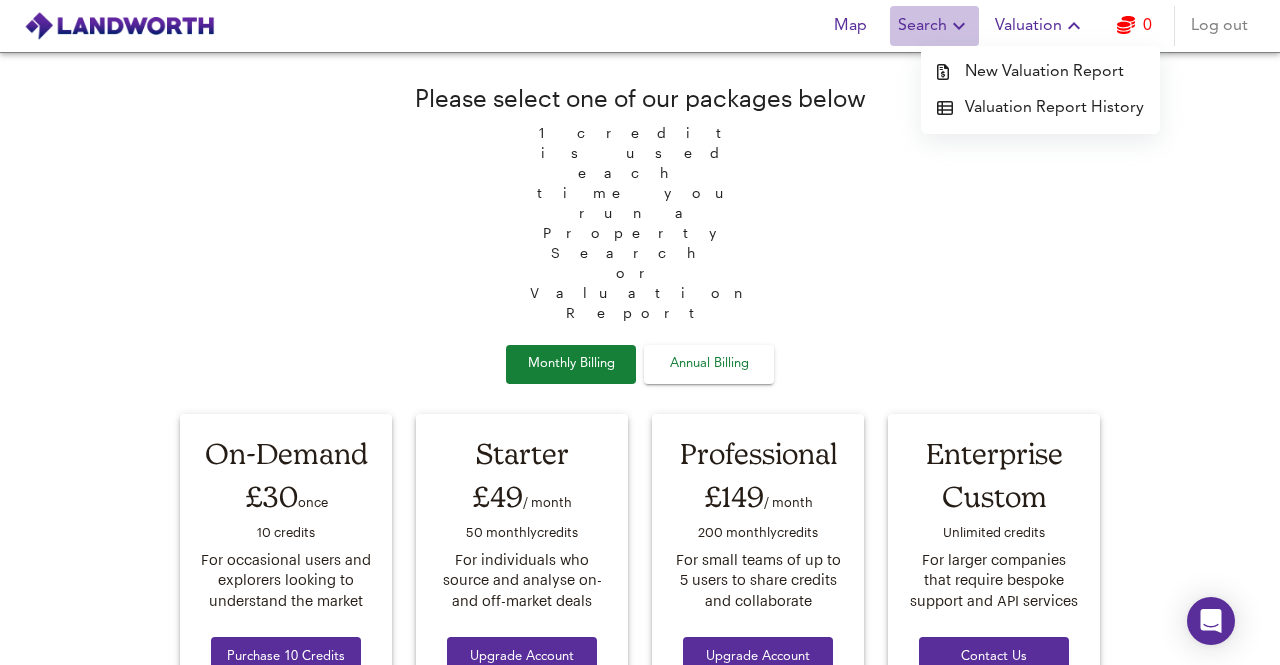 click 